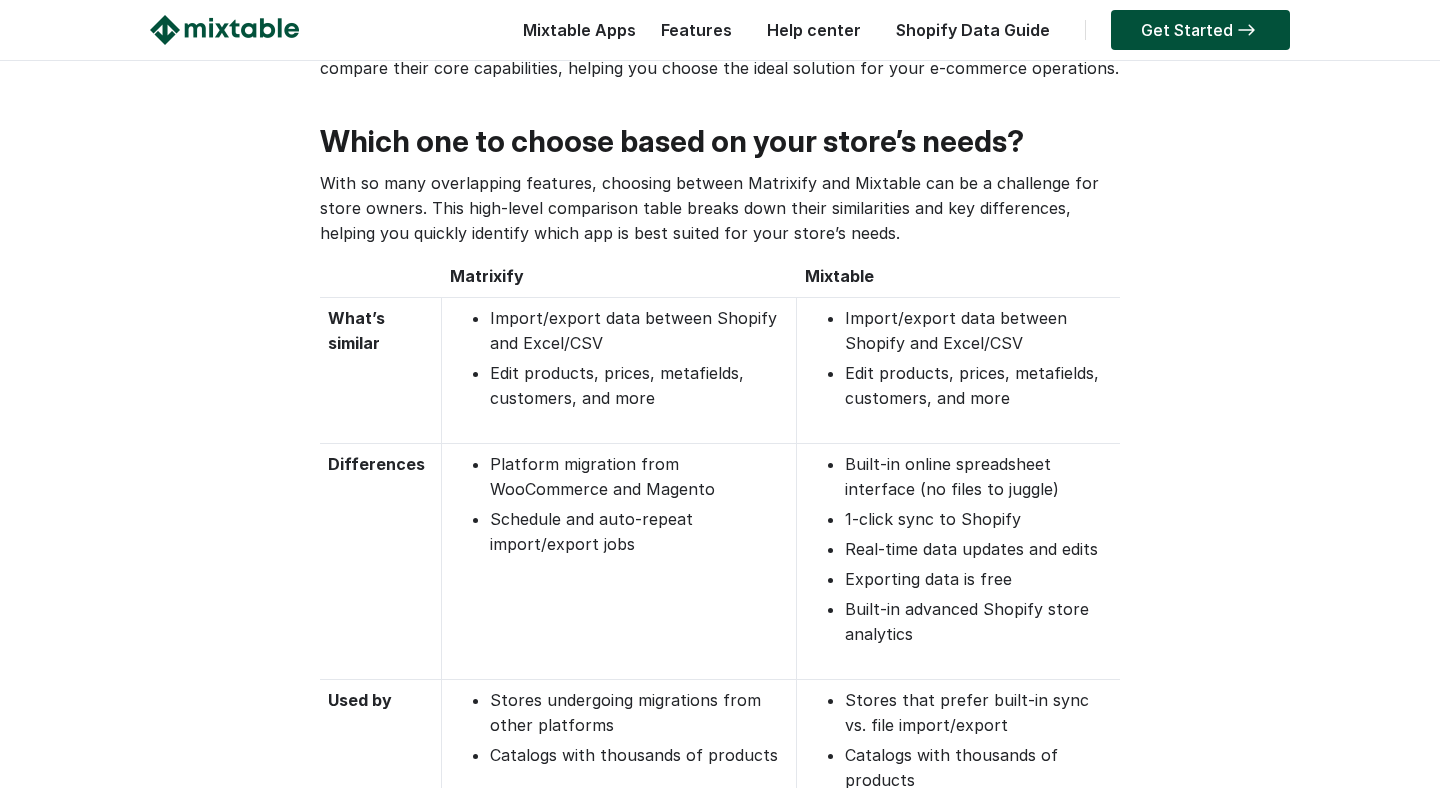 scroll, scrollTop: 0, scrollLeft: 0, axis: both 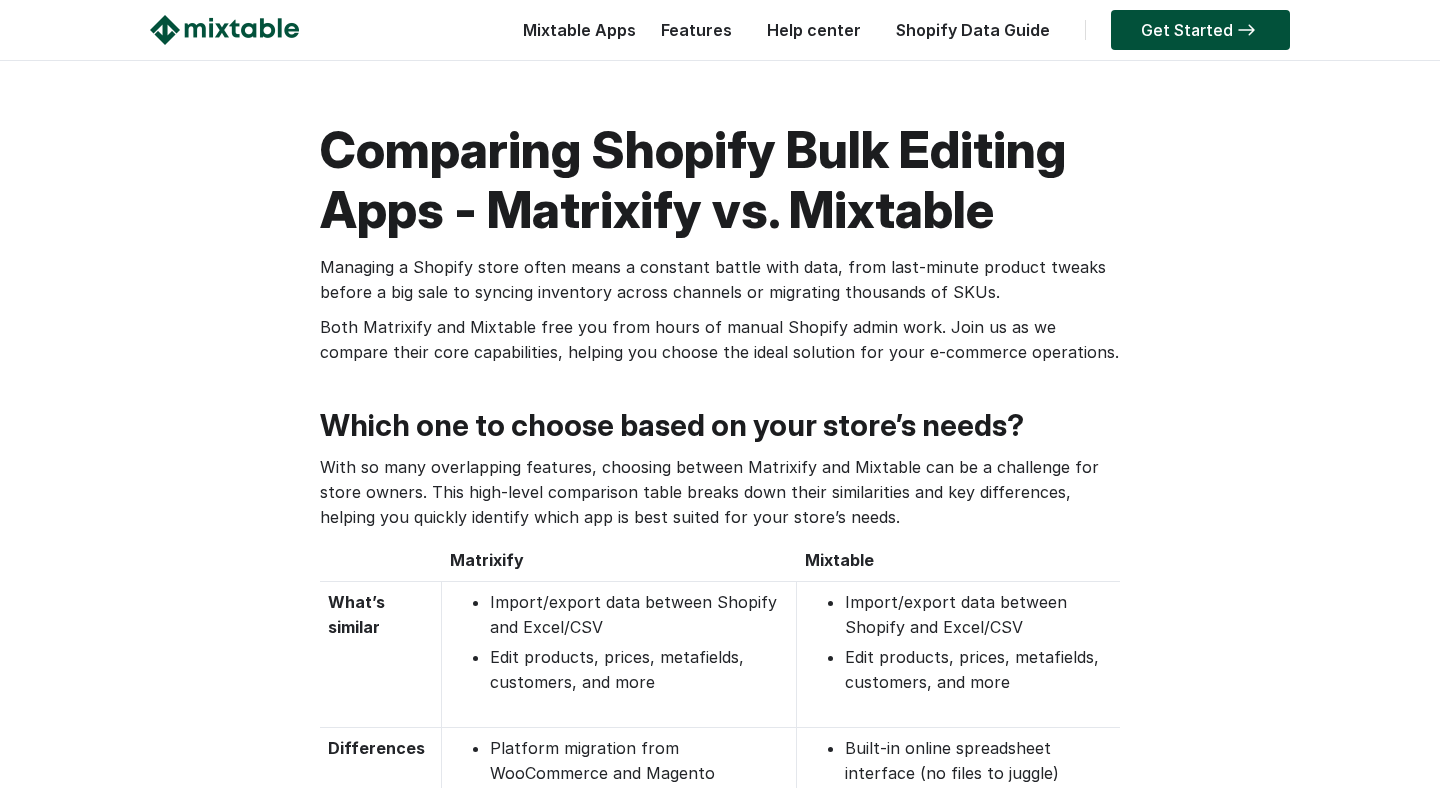 click at bounding box center (224, 30) 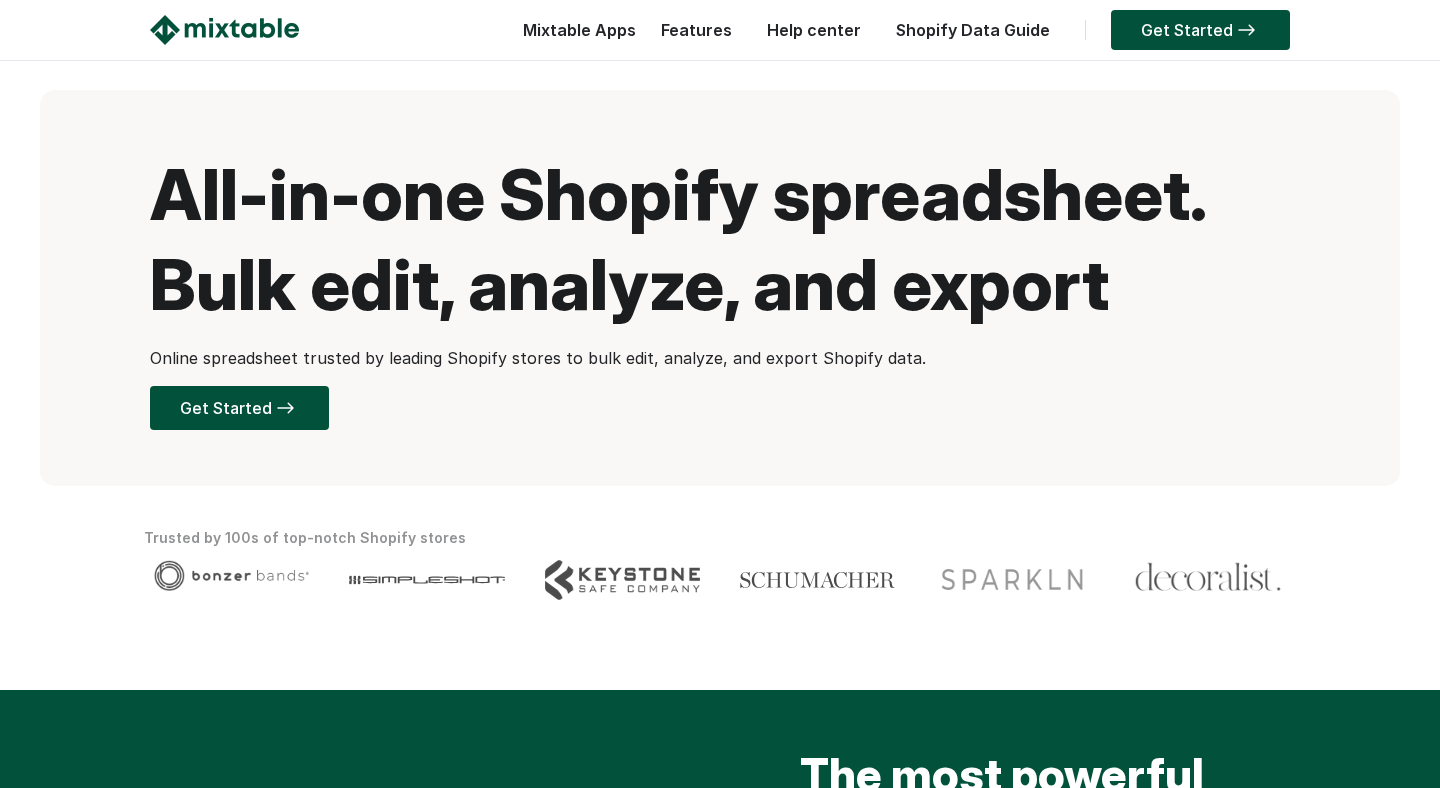 scroll, scrollTop: 0, scrollLeft: 0, axis: both 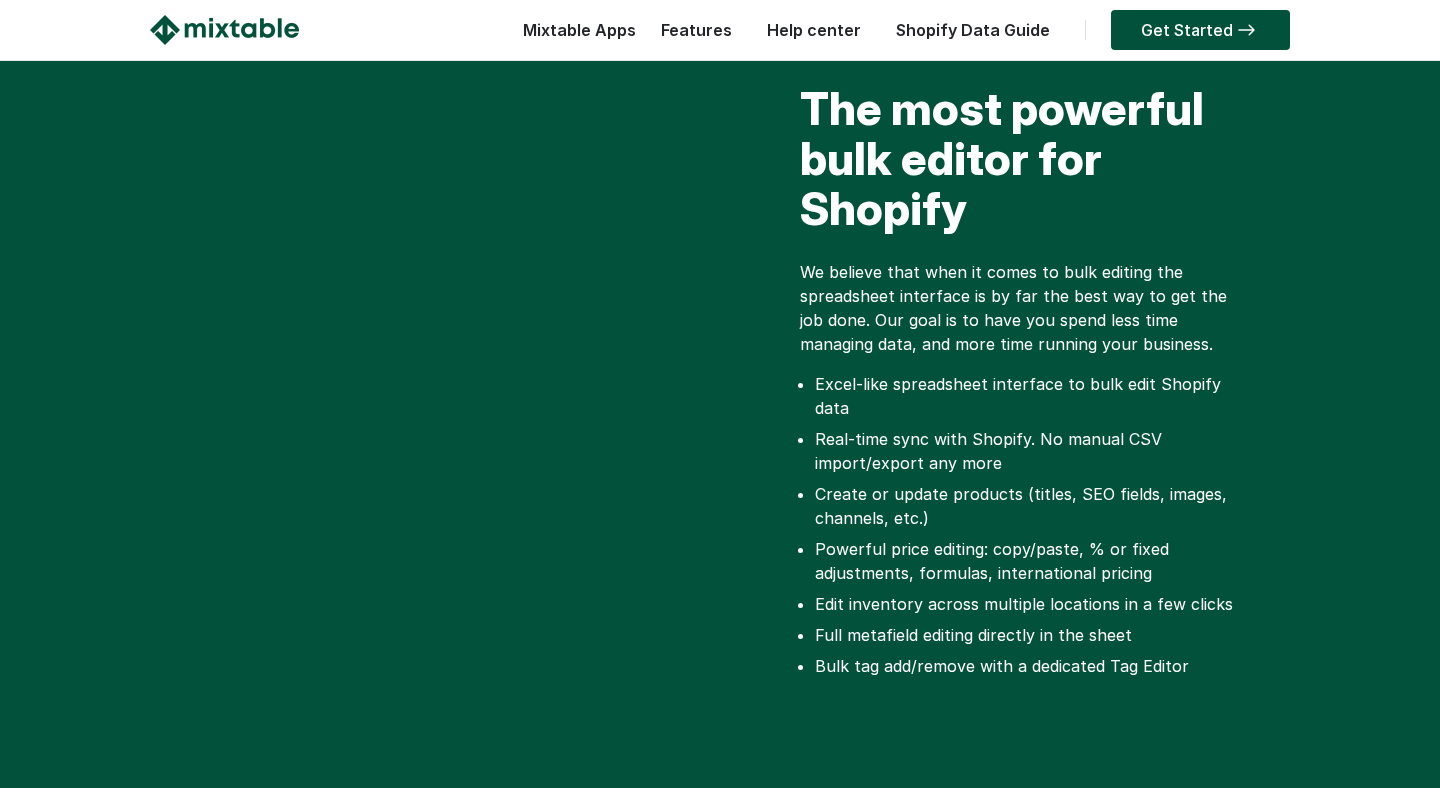 click on "The most powerful bulk editor for Shopify   We believe that when it comes to bulk editing the spreadsheet interface is by far the best way to get the job done. Our goal is to have you spend less time managing data, and more time running your business.     Excel-like spreadsheet interface to bulk edit Shopify data   Real-time sync with Shopify. No manual CSV import/export any more   Create or update products (titles, SEO fields, images, channels, etc.)   Powerful price editing: copy/paste, % or fixed adjustments, formulas, international pricing   Edit inventory across multiple locations in a few clicks   Full metafield editing directly in the sheet   Bulk tag add/remove with a dedicated Tag Editor" at bounding box center (720, 409) 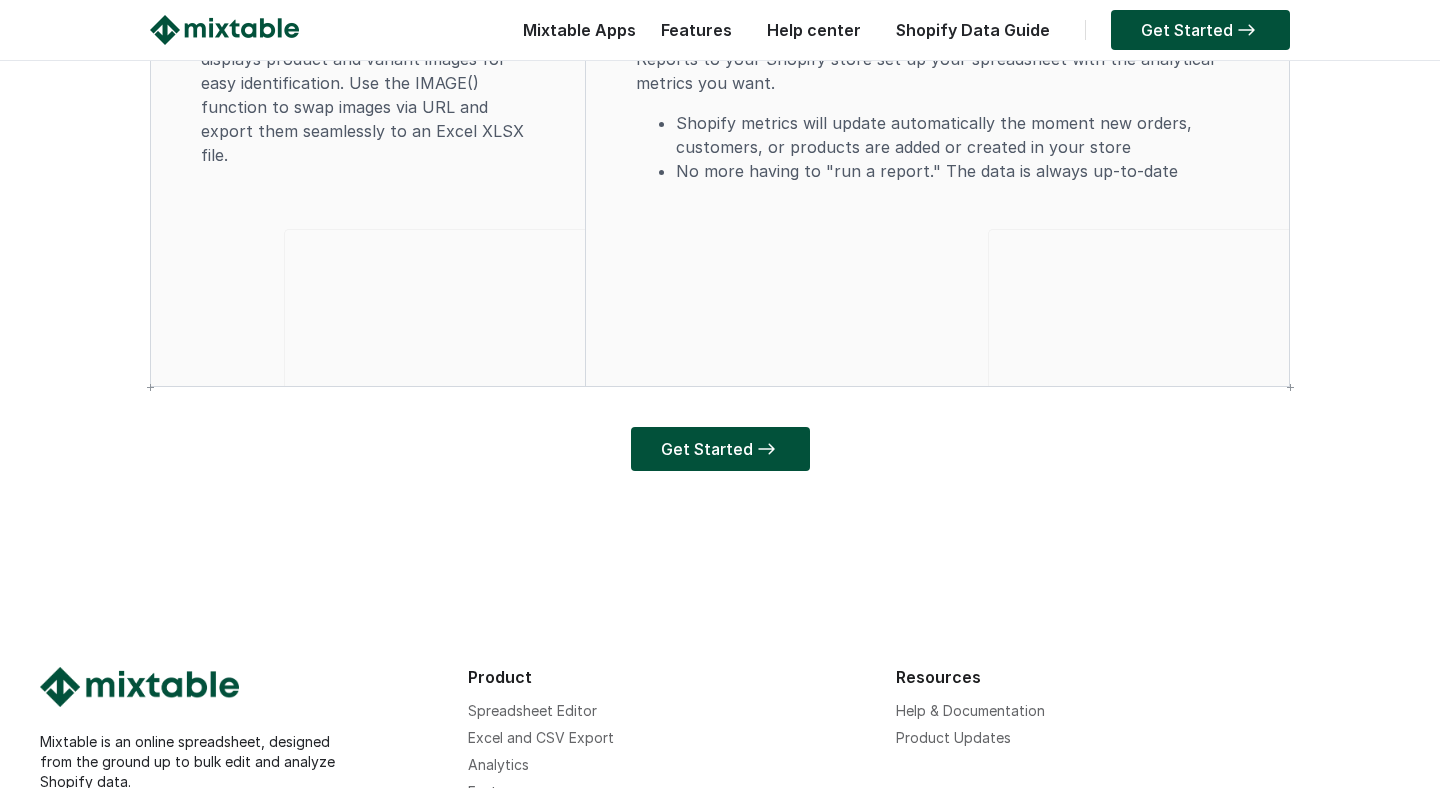 scroll, scrollTop: 6232, scrollLeft: 0, axis: vertical 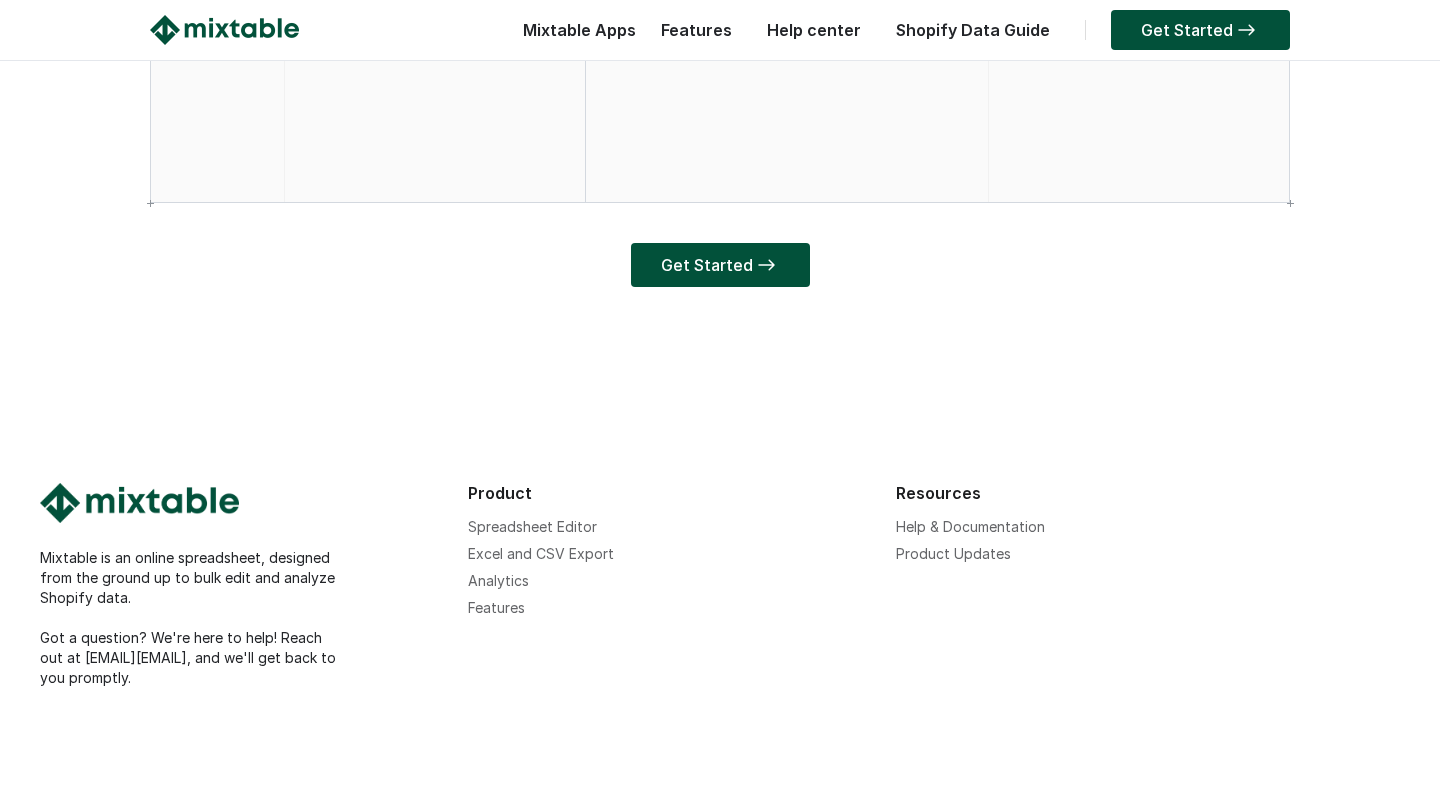 click on "Features" at bounding box center (696, 30) 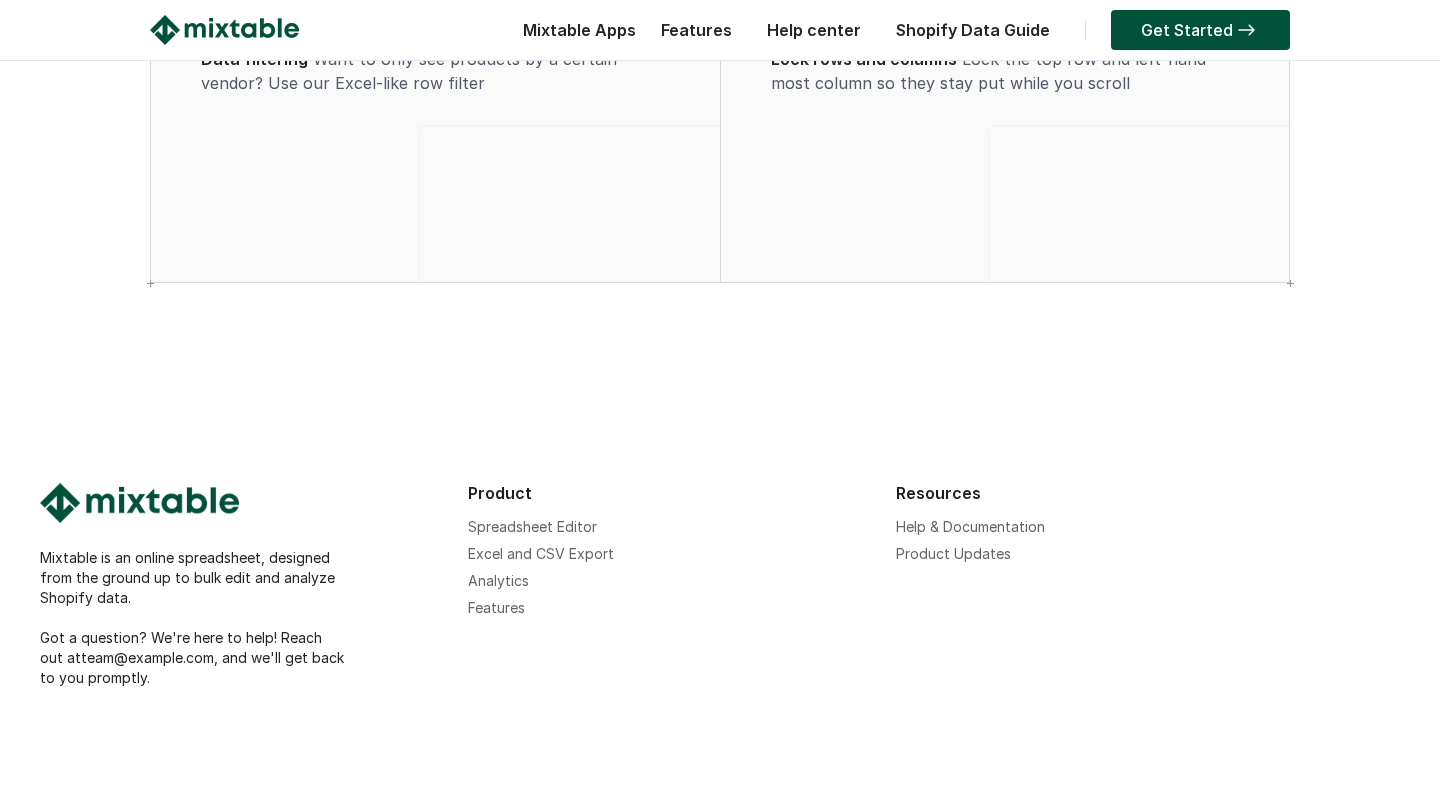 scroll, scrollTop: 0, scrollLeft: 0, axis: both 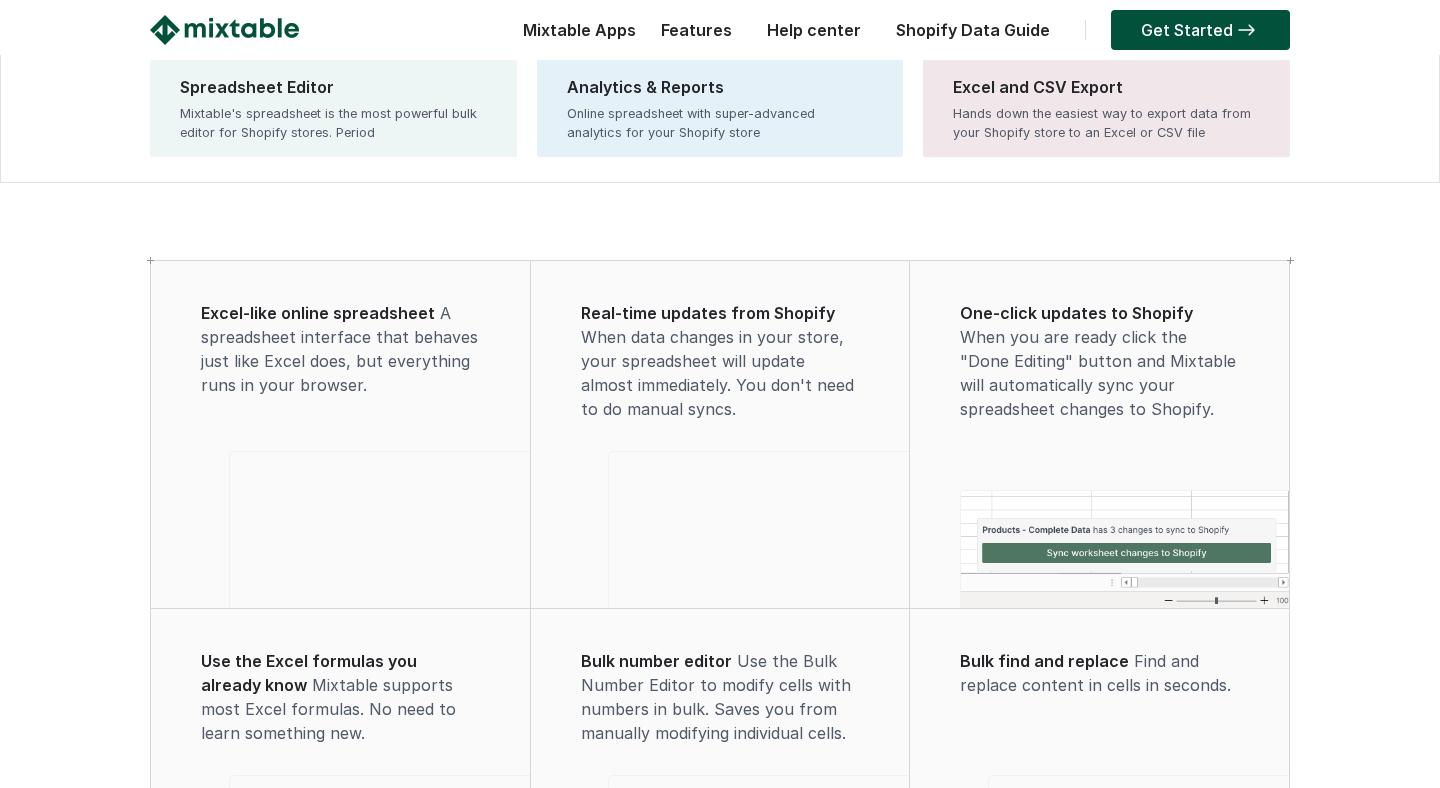 click on "Mixtable Apps
Spreadsheet Editor   Mixtable's spreadsheet is the most powerful bulk editor for Shopify stores.
Period
Analytics & Reports   Online spreadsheet with super-advanced analytics for your Shopify store           Excel and CSV Export   Hands down the easiest way to export data from your Shopify store to an Excel
or CSV file
Spreadsheet Editor           Analytics           Excel and CSV Export" at bounding box center (574, 35) 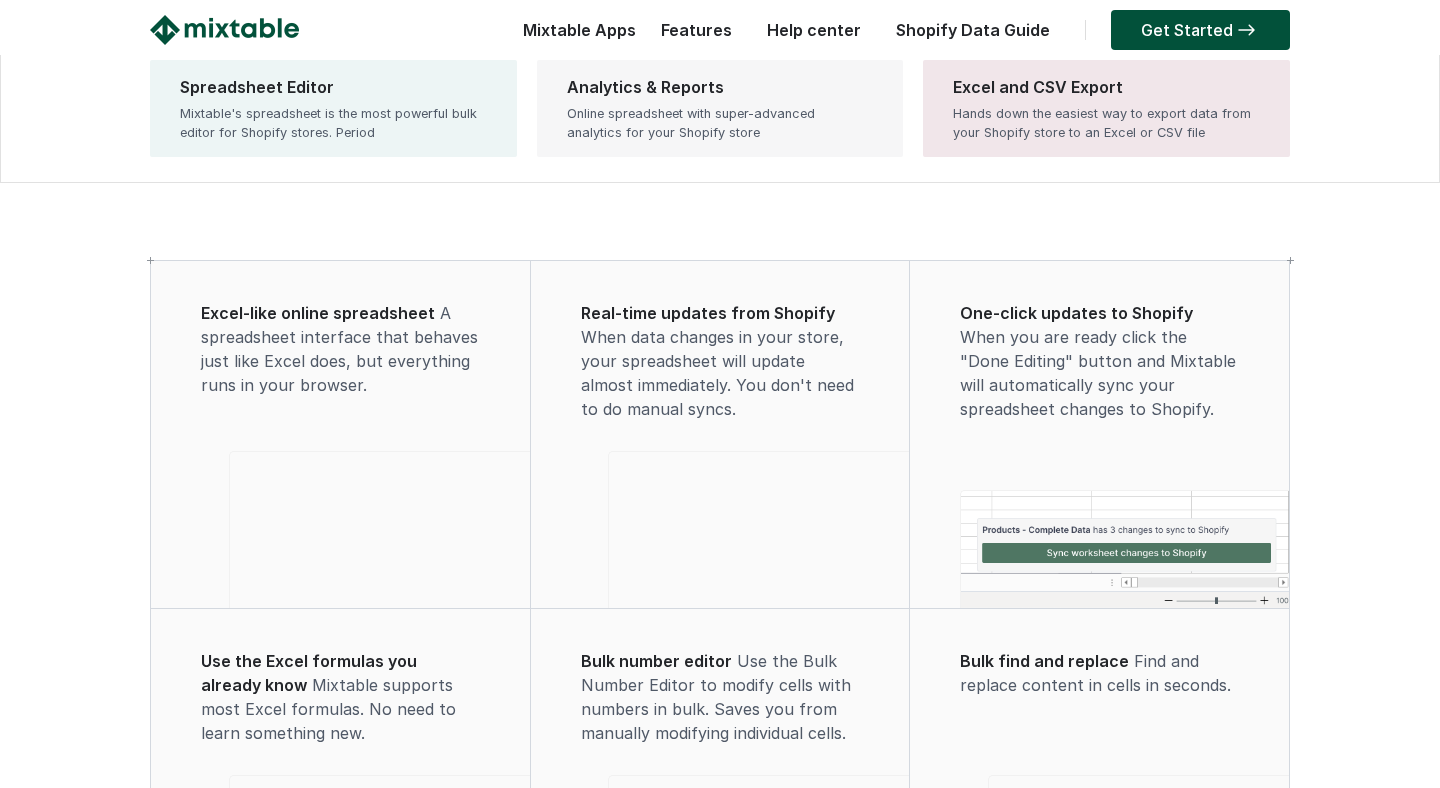 click on "Online spreadsheet with super-advanced analytics for your Shopify store" at bounding box center [720, 123] 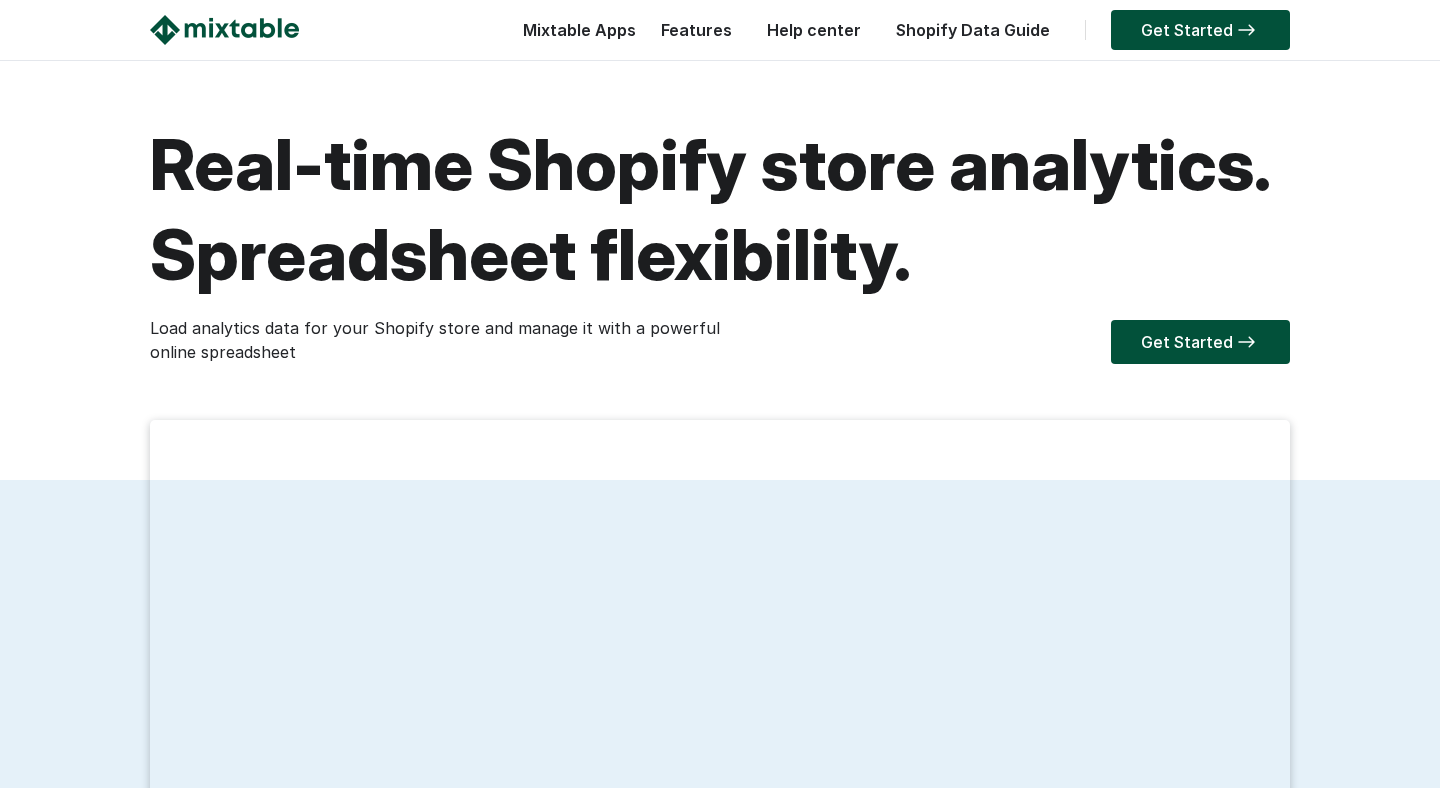 scroll, scrollTop: 0, scrollLeft: 0, axis: both 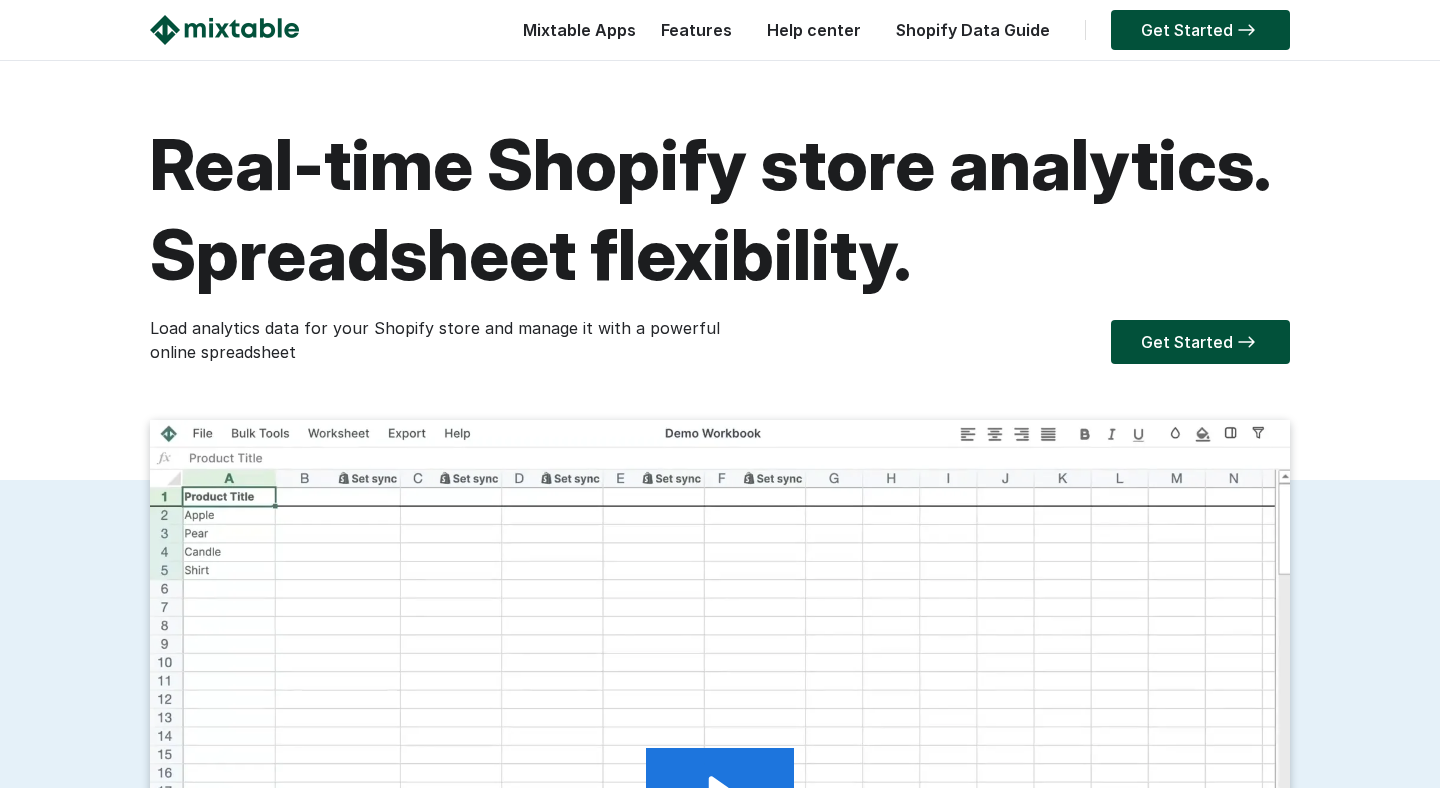 click on "Real-time Shopify store analytics. Spreadsheet flexibility.
Load analytics data for your Shopify store and manage it with a powerful online spreadsheet
Get Started" at bounding box center (720, 270) 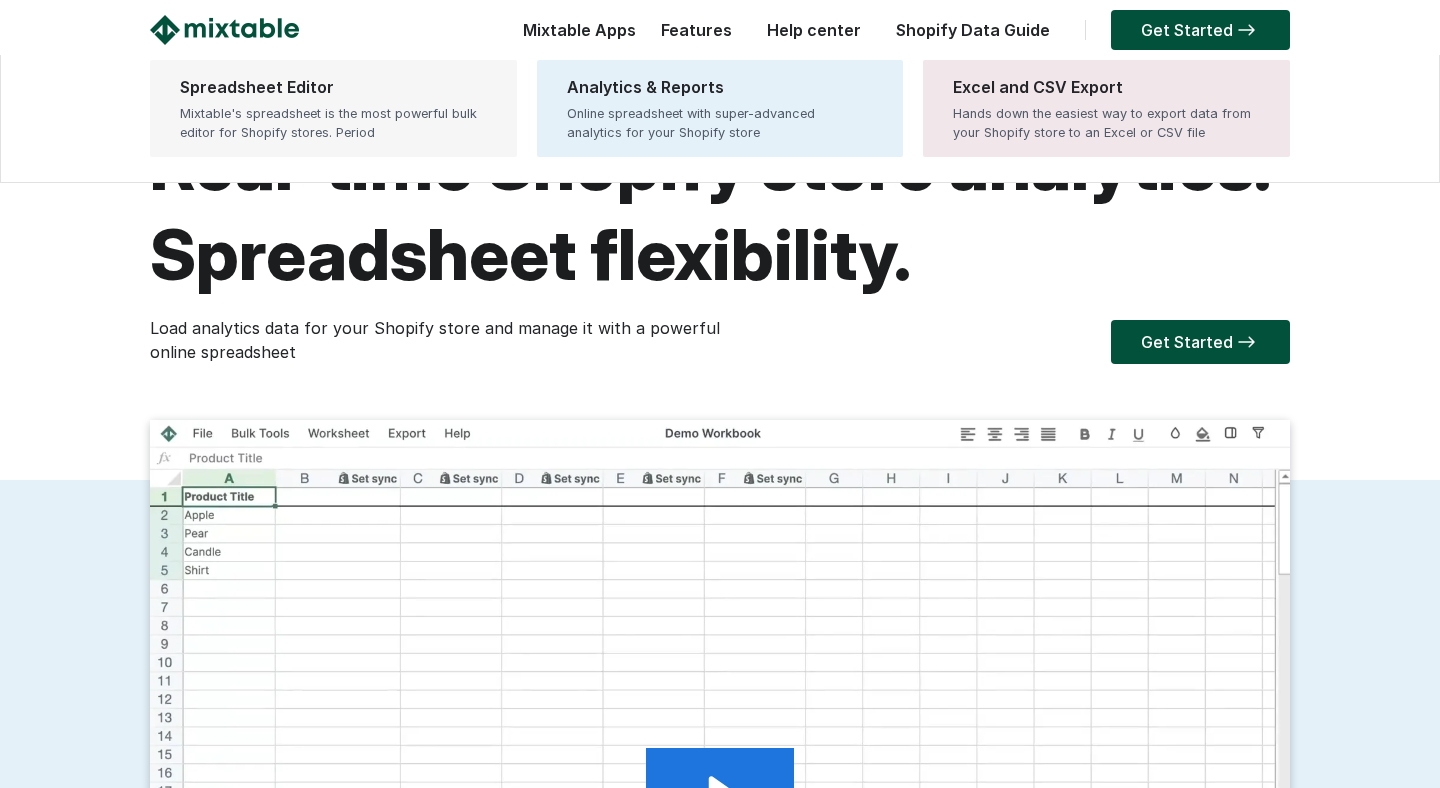 click on "Mixtable's spreadsheet is the most powerful bulk editor for Shopify stores.
Period" at bounding box center (333, 123) 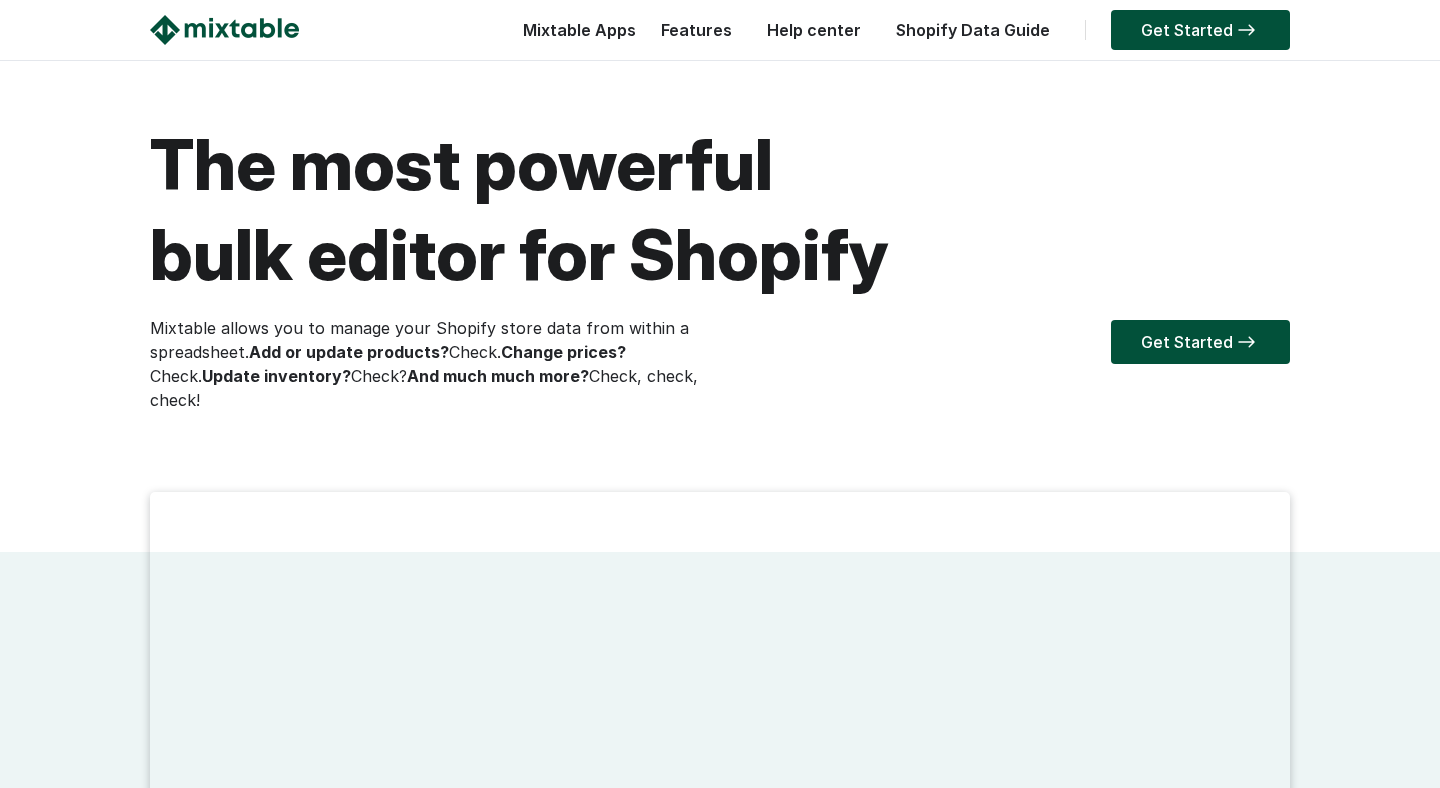 scroll, scrollTop: 0, scrollLeft: 0, axis: both 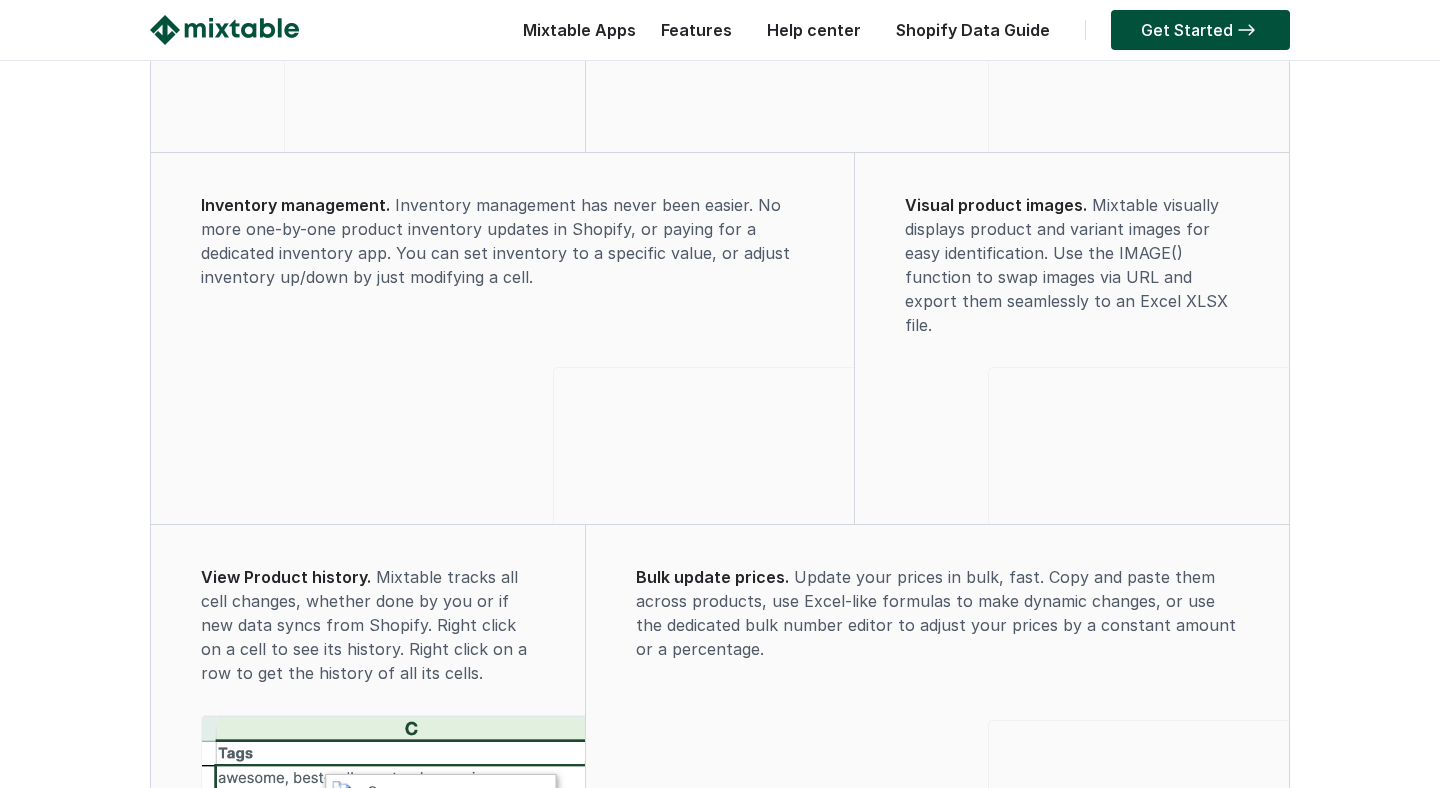 click on "Shopify Data Guide" at bounding box center (973, 30) 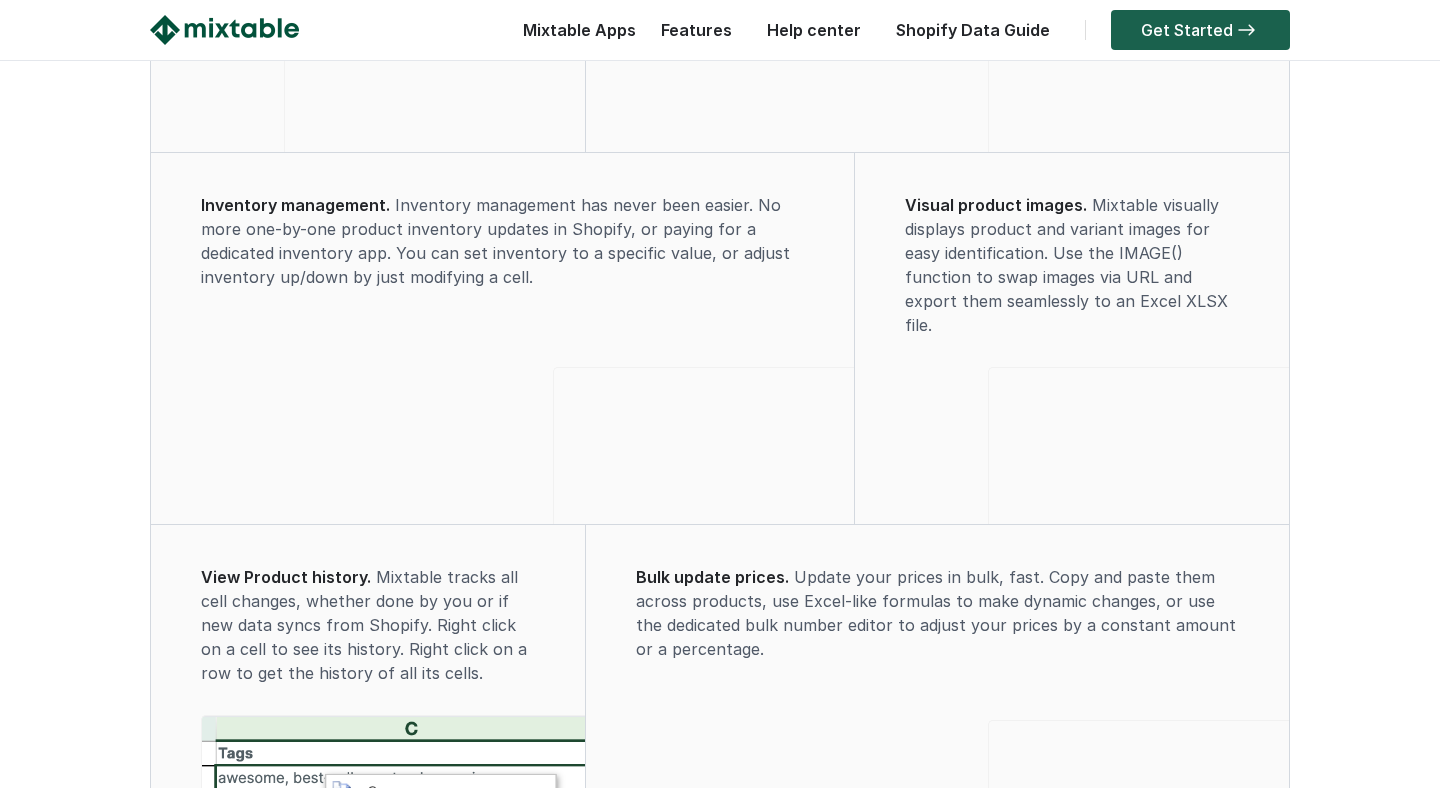 click on "Get Started" at bounding box center [1200, 30] 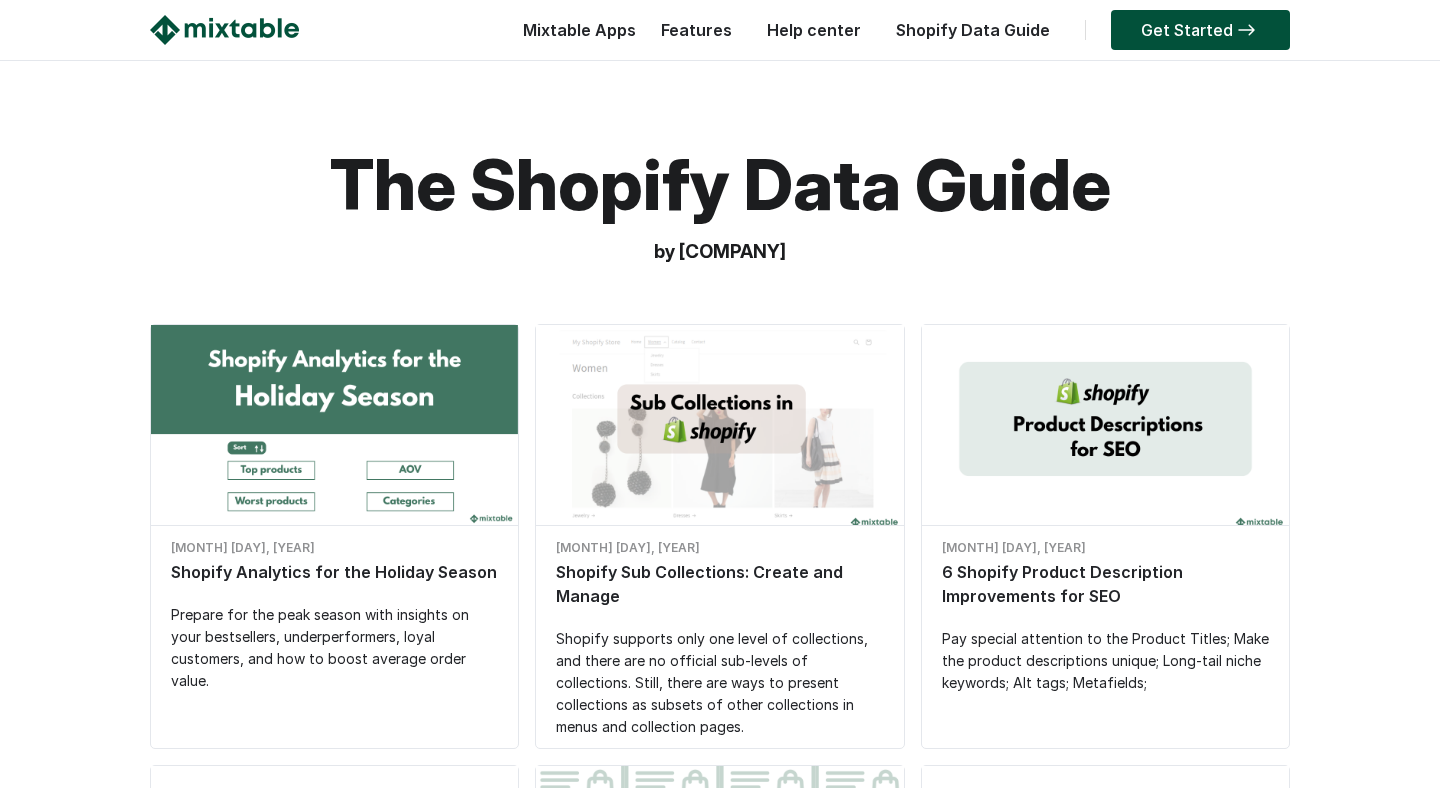 scroll, scrollTop: 0, scrollLeft: 0, axis: both 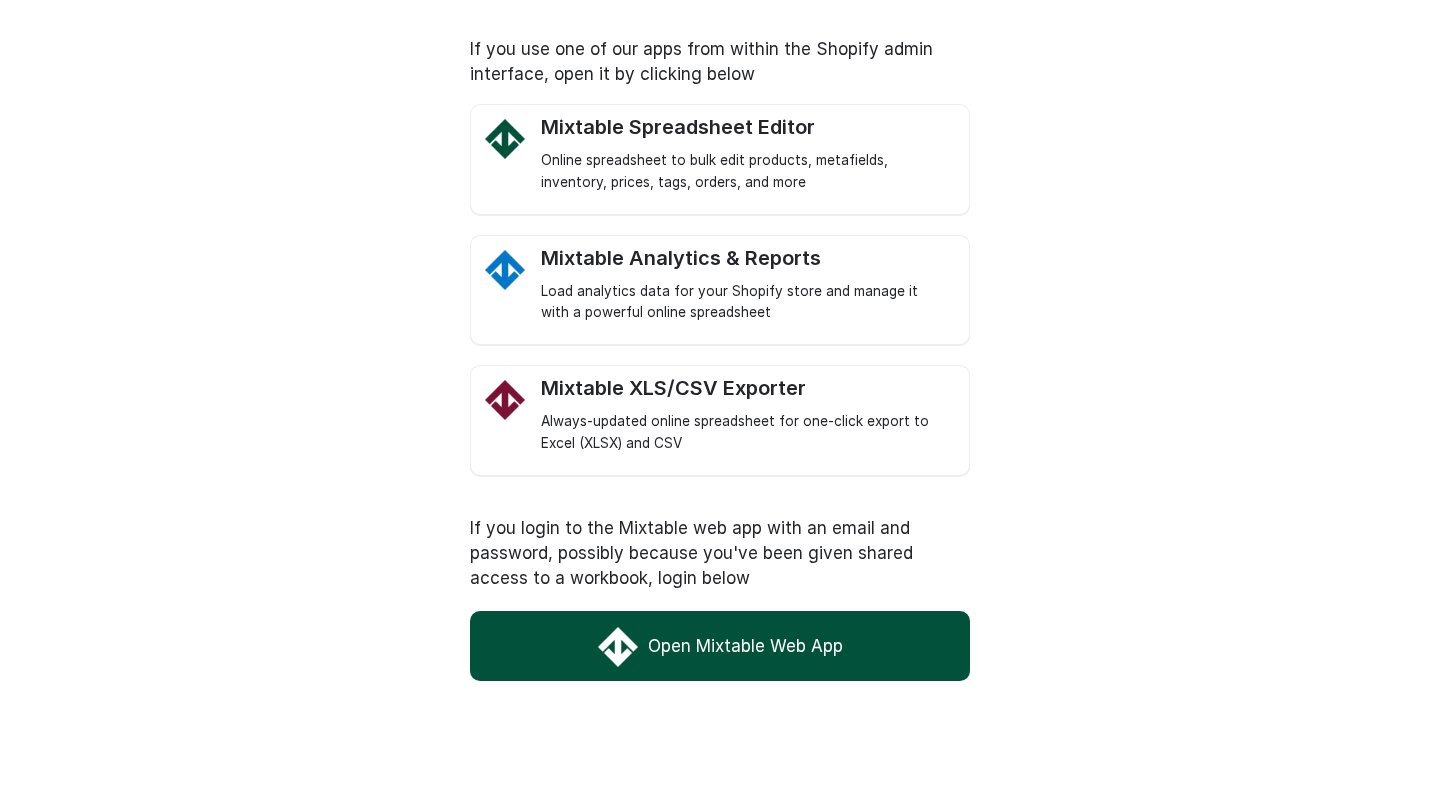 click on "If you use one of our apps from within the Shopify admin interface, open it by clicking below
Mixtable Spreadsheet Editor
Online spreadsheet to bulk edit products, metafields, inventory, prices, tags, orders, and more
Mixtable Analytics & Reports
Load analytics data for your Shopify store and manage it with a powerful online spreadsheet
Mixtable XLS/CSV Exporter
Always-updated online spreadsheet for one-click export to Excel (XLSX) and CSV
If you login to the Mixtable web app with an email and password, possibly because you've been given shared access to a workbook, login below
Open Mixtable Web App" at bounding box center (720, 350) 